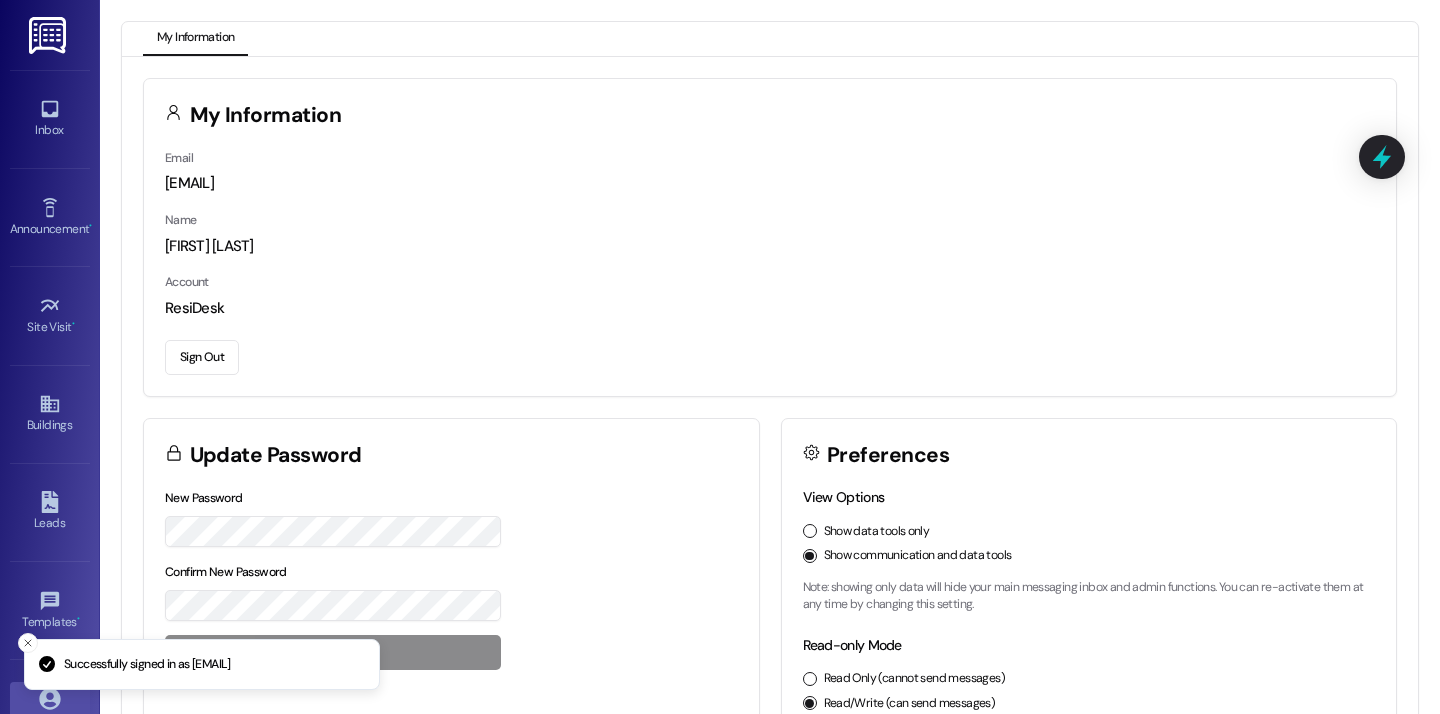 scroll, scrollTop: 0, scrollLeft: 0, axis: both 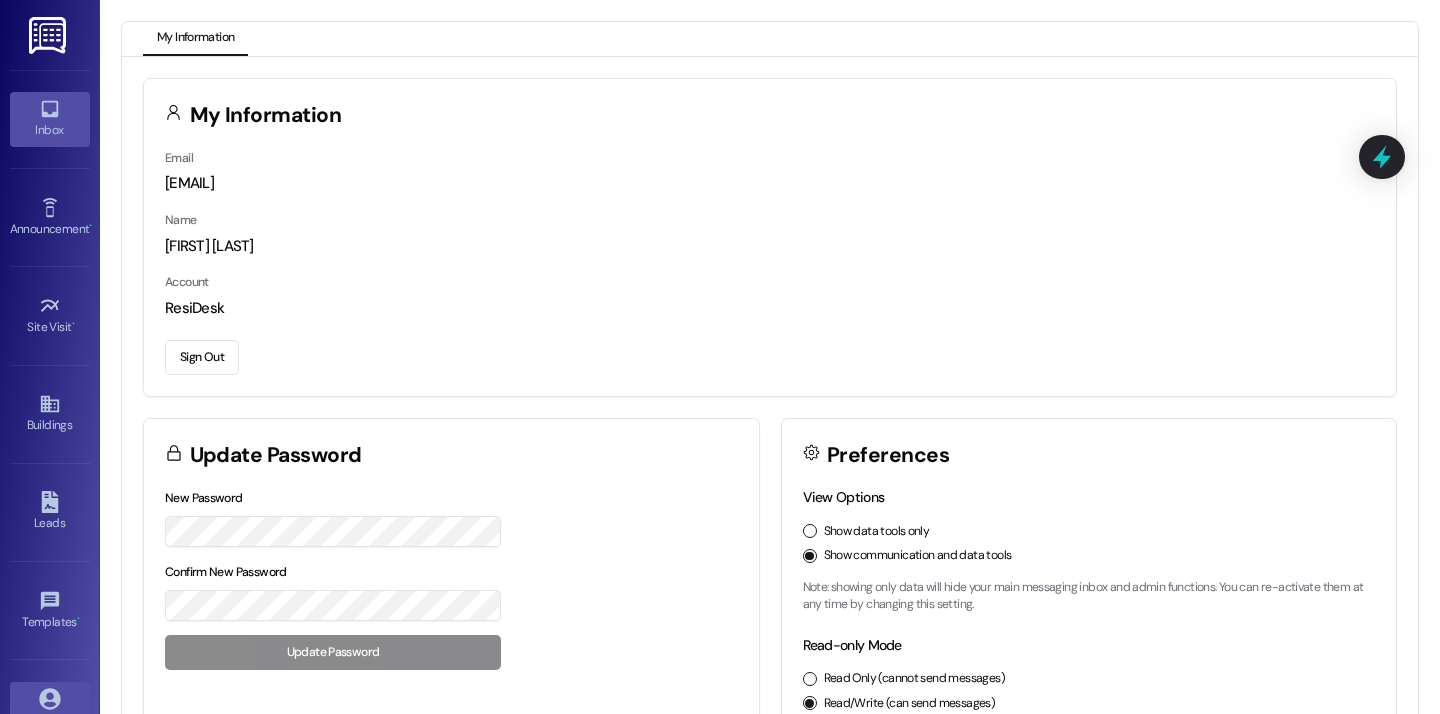 click on "Inbox" at bounding box center [50, 130] 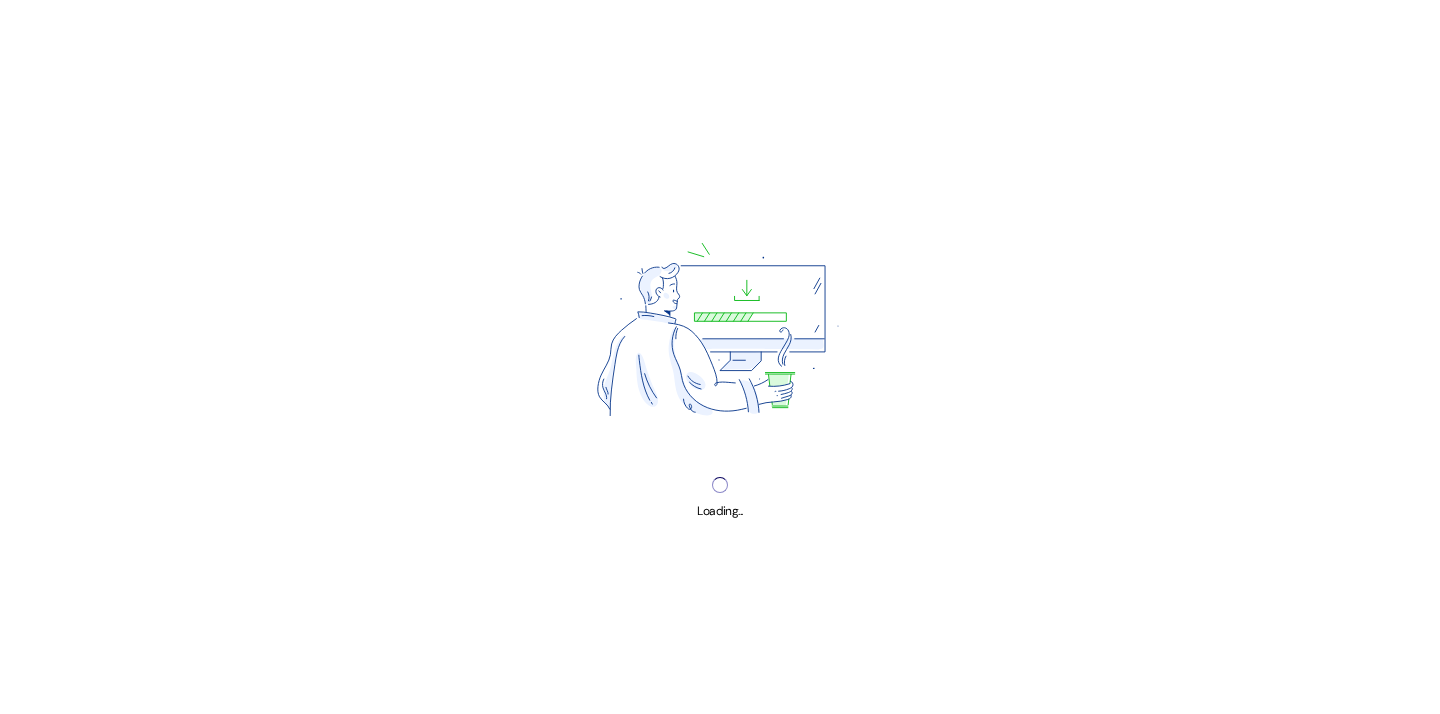 scroll, scrollTop: 0, scrollLeft: 0, axis: both 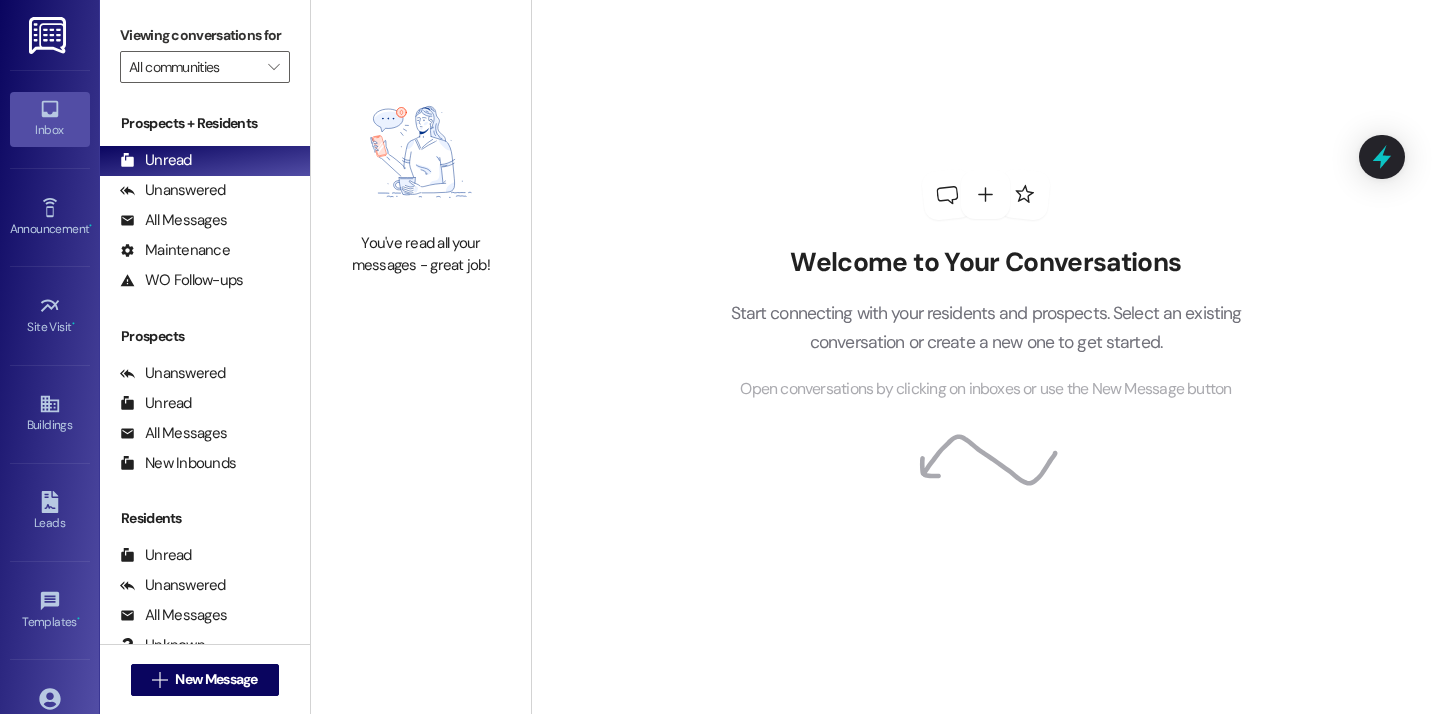 click on "Welcome to Your Conversations Start connecting with your residents and prospects. Select an existing conversation or create a new one to get started. Open conversations by clicking on inboxes or use the New Message button" at bounding box center (985, 357) 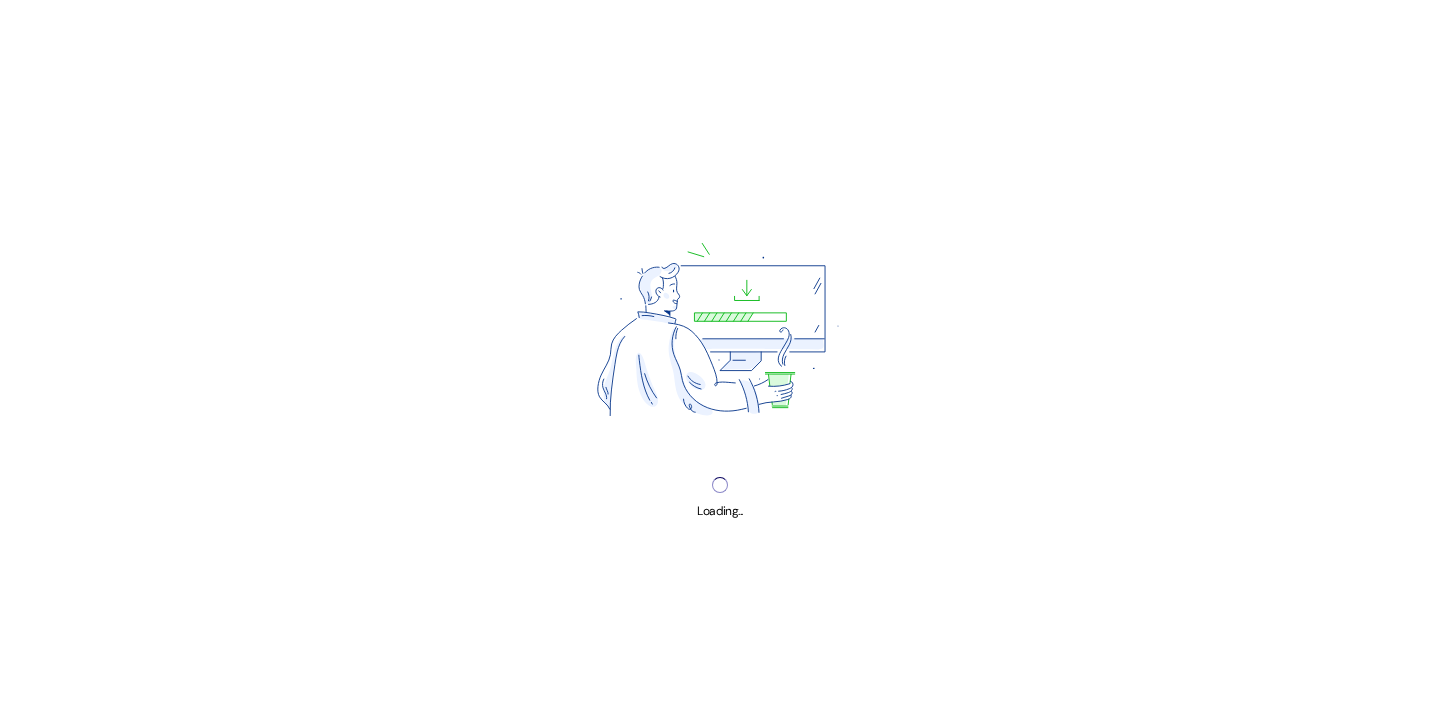 scroll, scrollTop: 0, scrollLeft: 0, axis: both 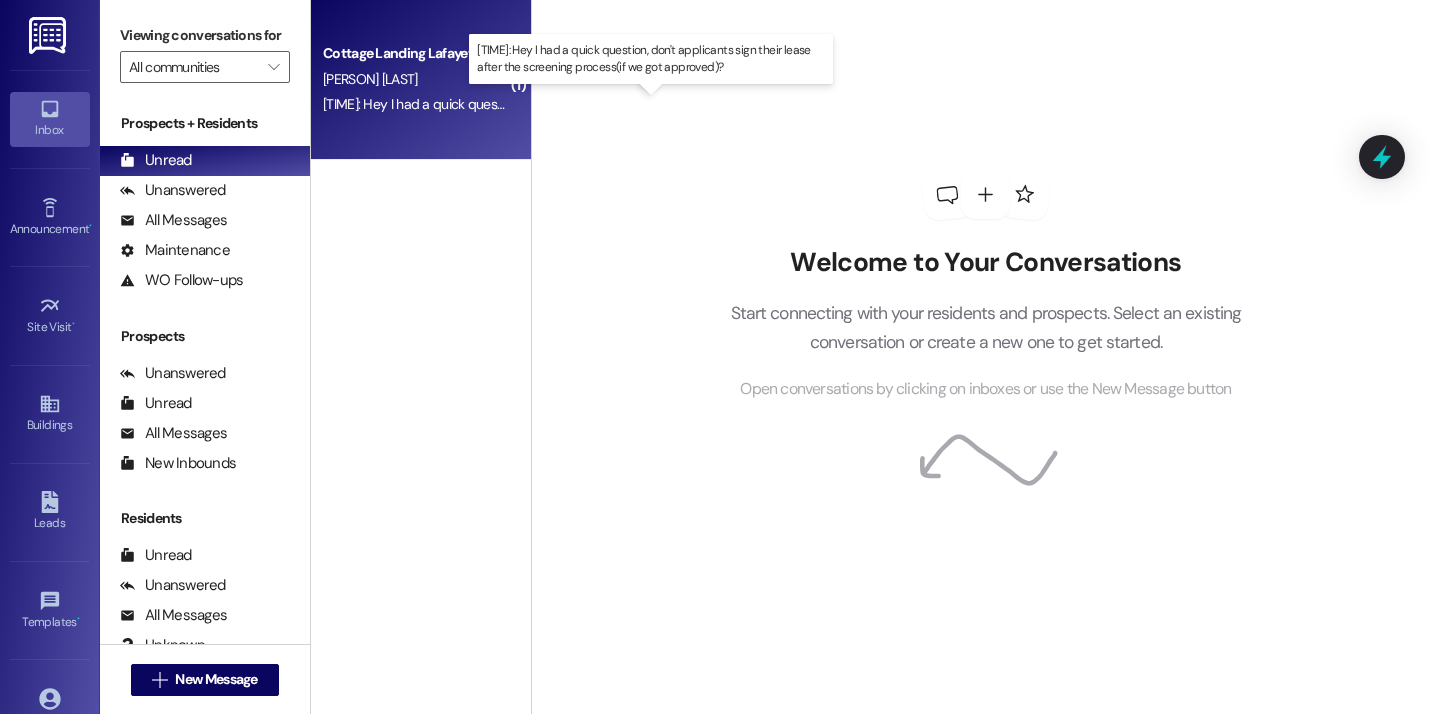 click on "11:26 AM: Hey I had a quick question, don't applicants sign their lease after the screening process(if we got approved)? 11:26 AM: Hey I had a quick question, don't applicants sign their lease after the screening process(if we got approved)?" at bounding box center (658, 104) 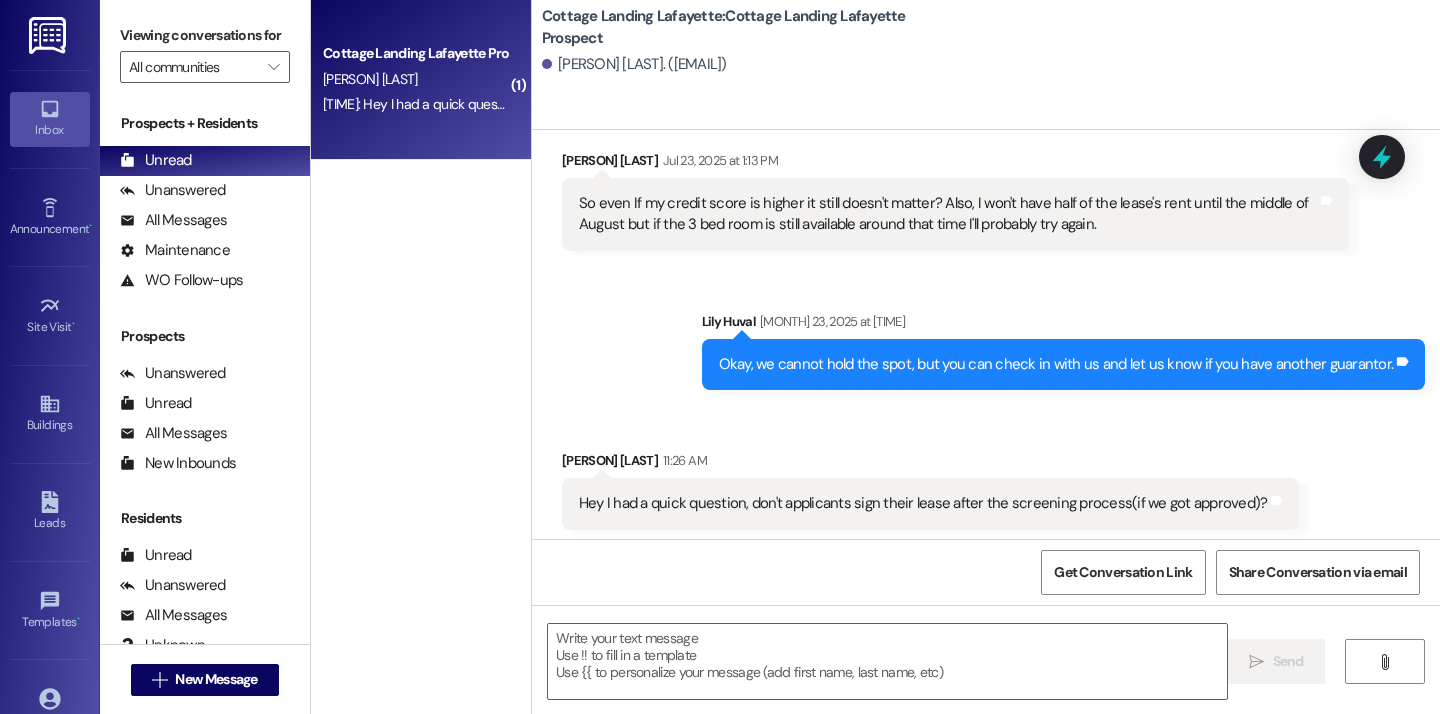 scroll, scrollTop: 3853, scrollLeft: 0, axis: vertical 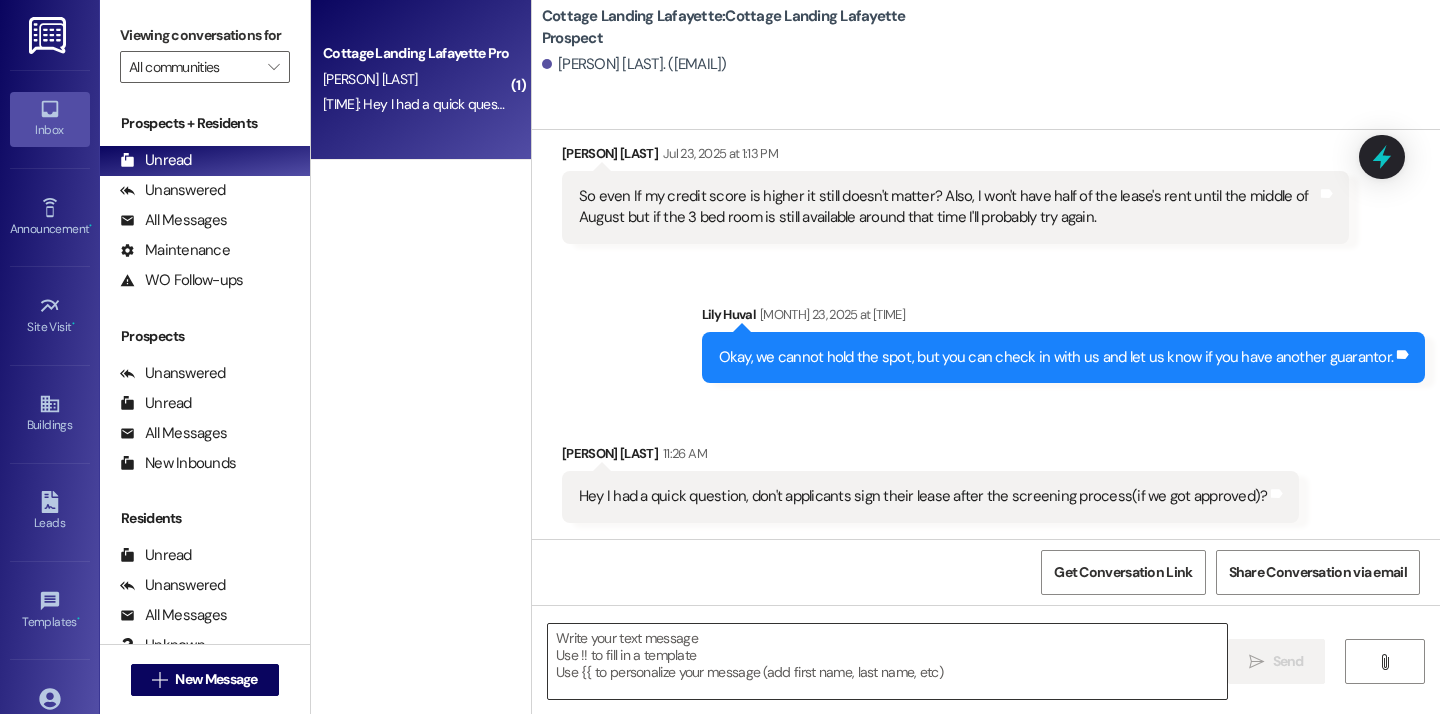 click at bounding box center [887, 661] 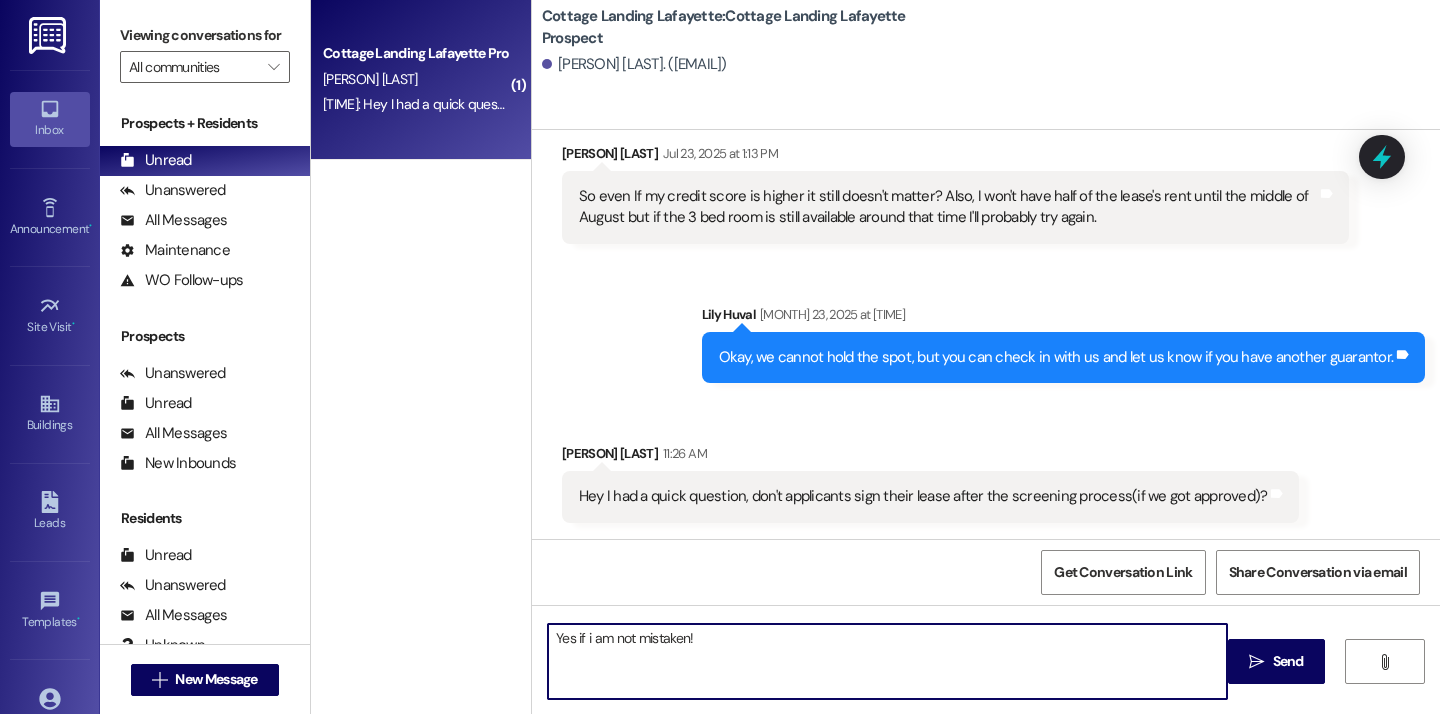 click on "Yes if i am not mistaken!" at bounding box center [887, 661] 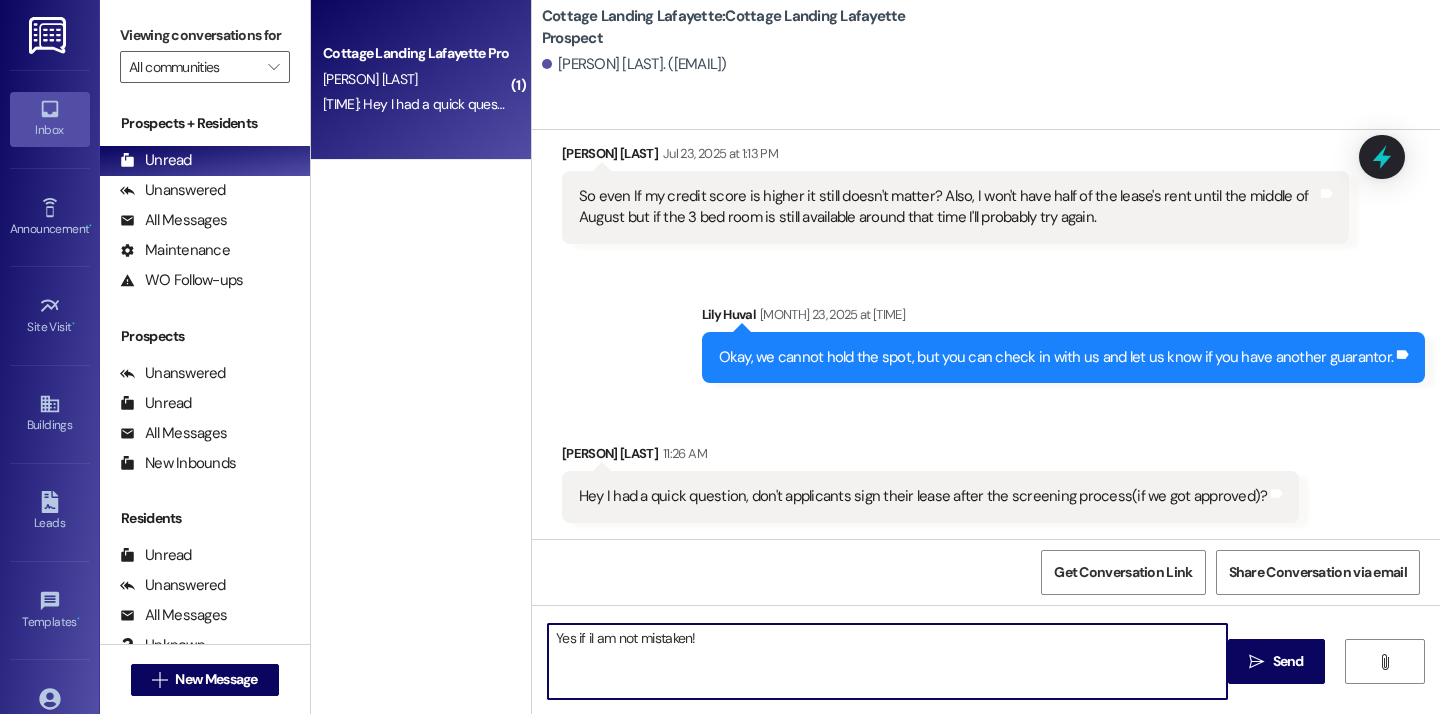 type on "Yes if iI am not mistaken!" 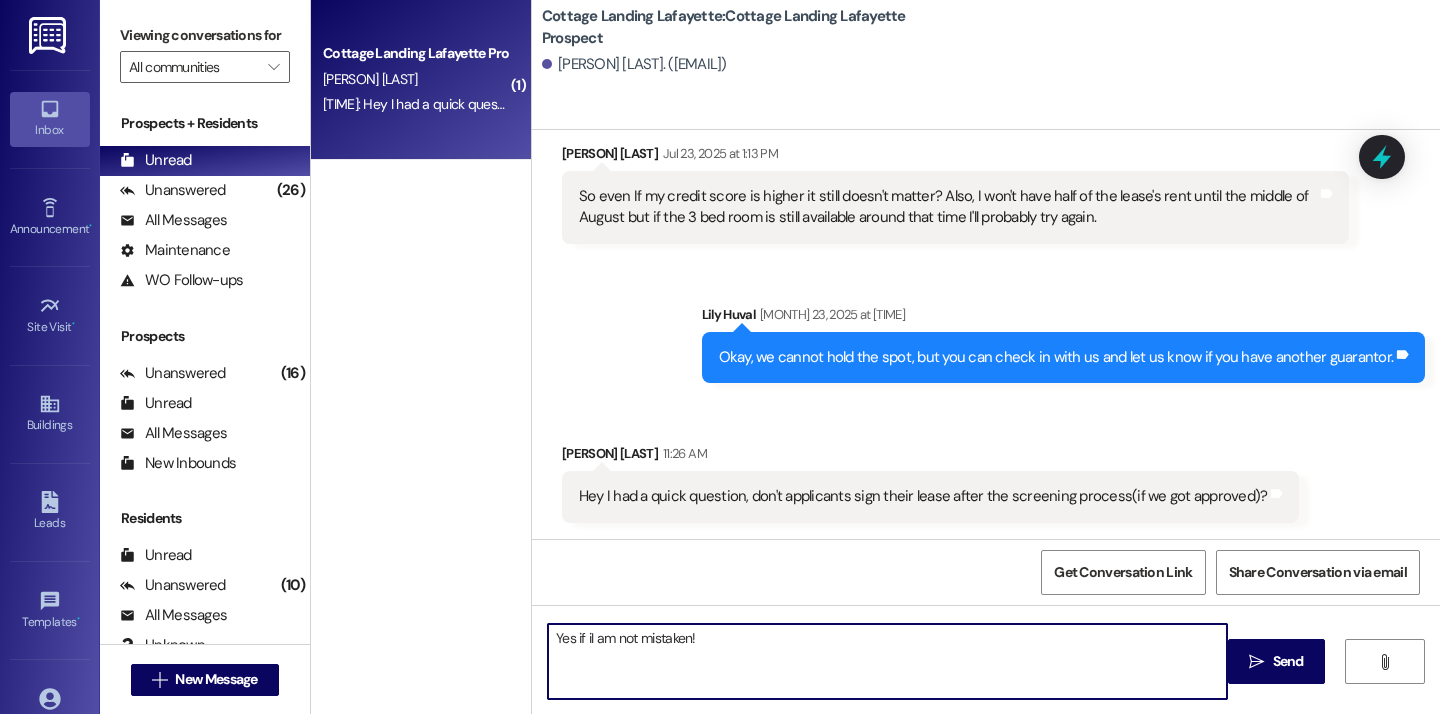 drag, startPoint x: 693, startPoint y: 647, endPoint x: 518, endPoint y: 636, distance: 175.34537 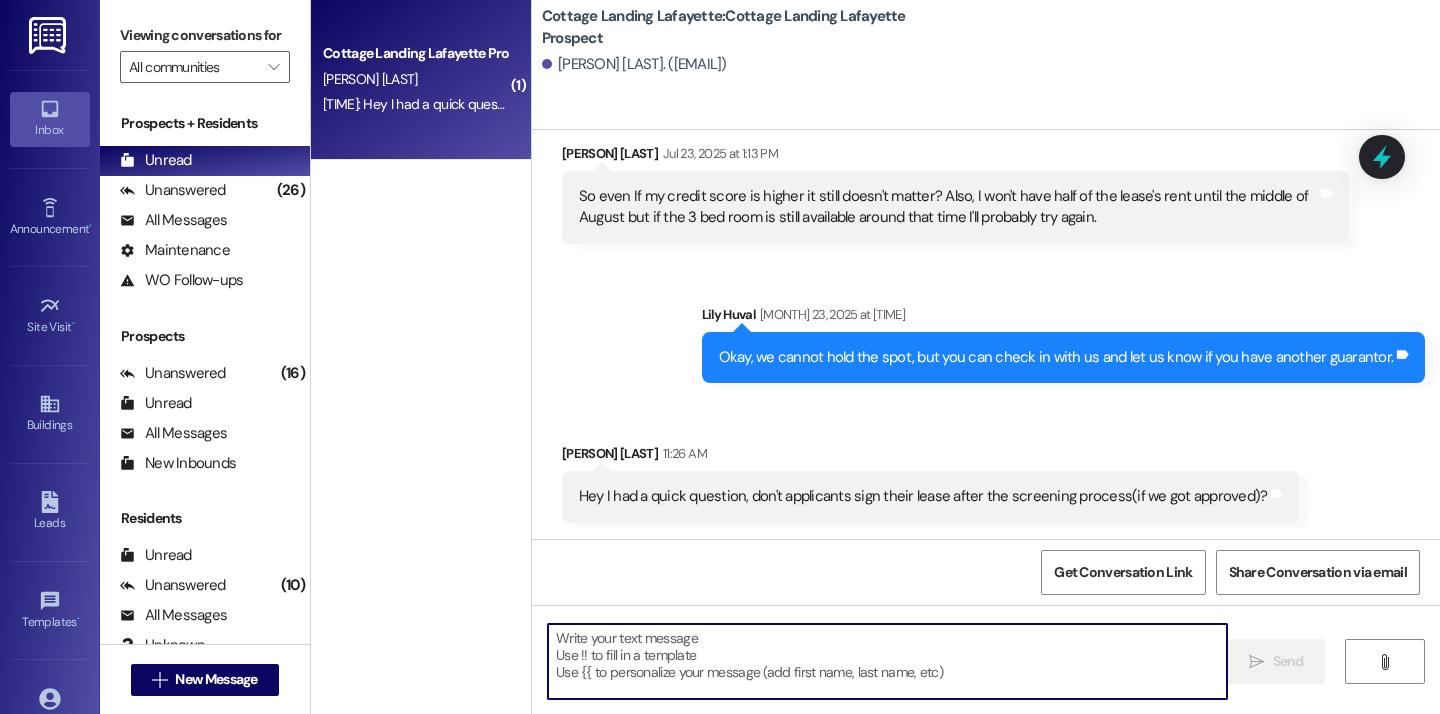 type 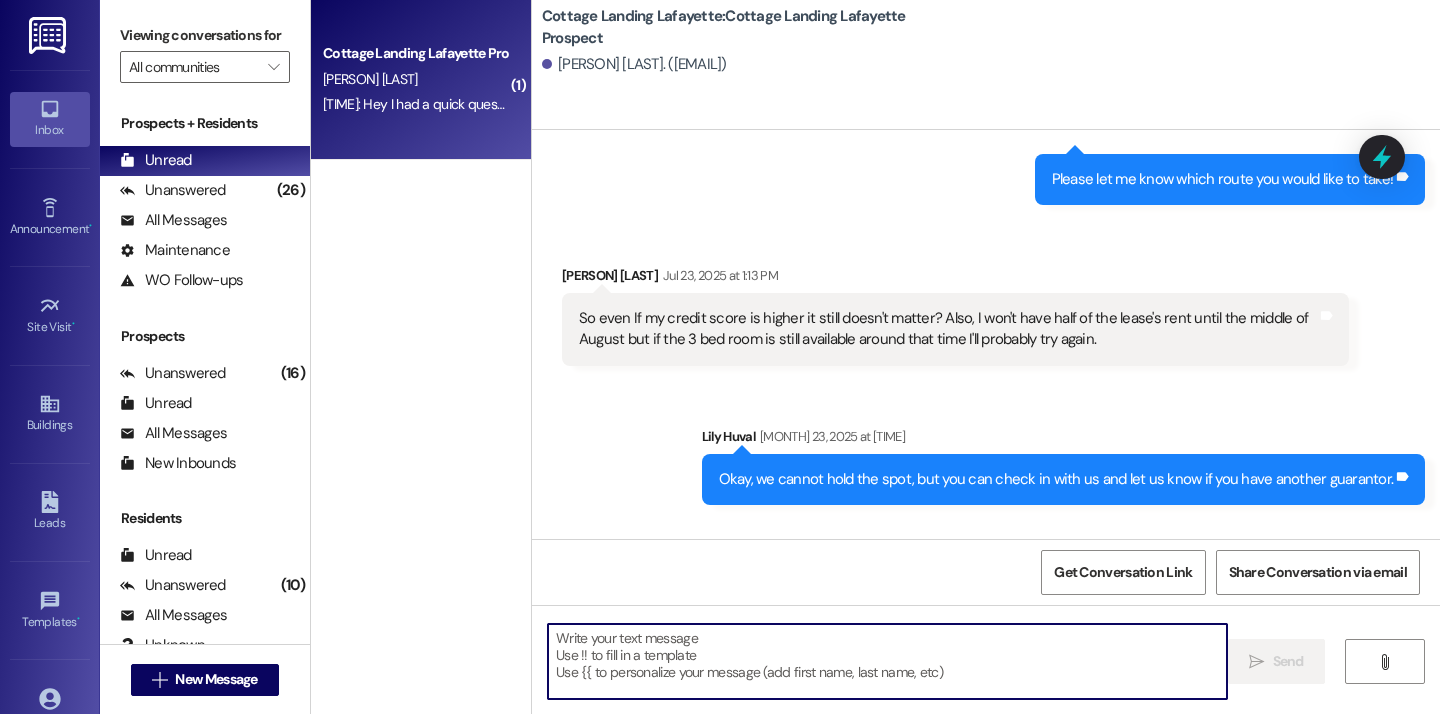 scroll, scrollTop: 3853, scrollLeft: 0, axis: vertical 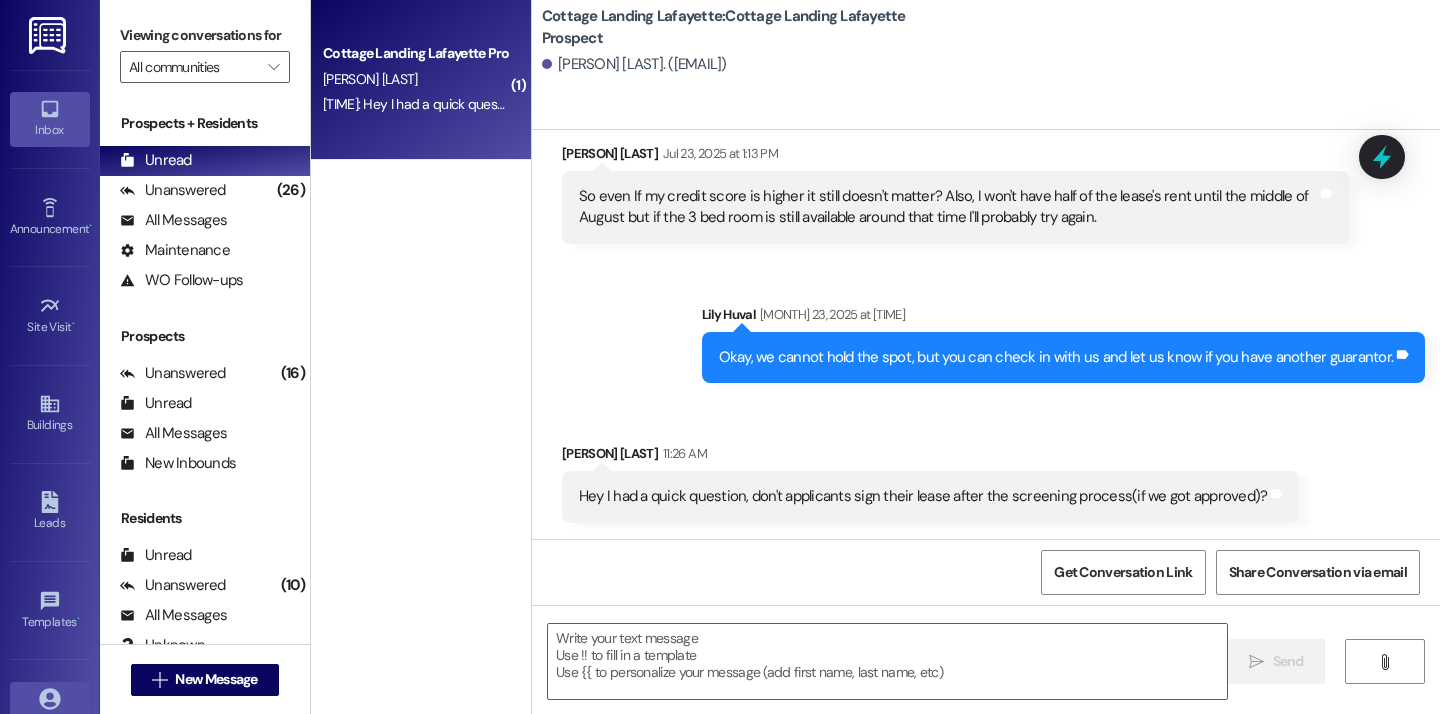 click on "Account" at bounding box center [50, 709] 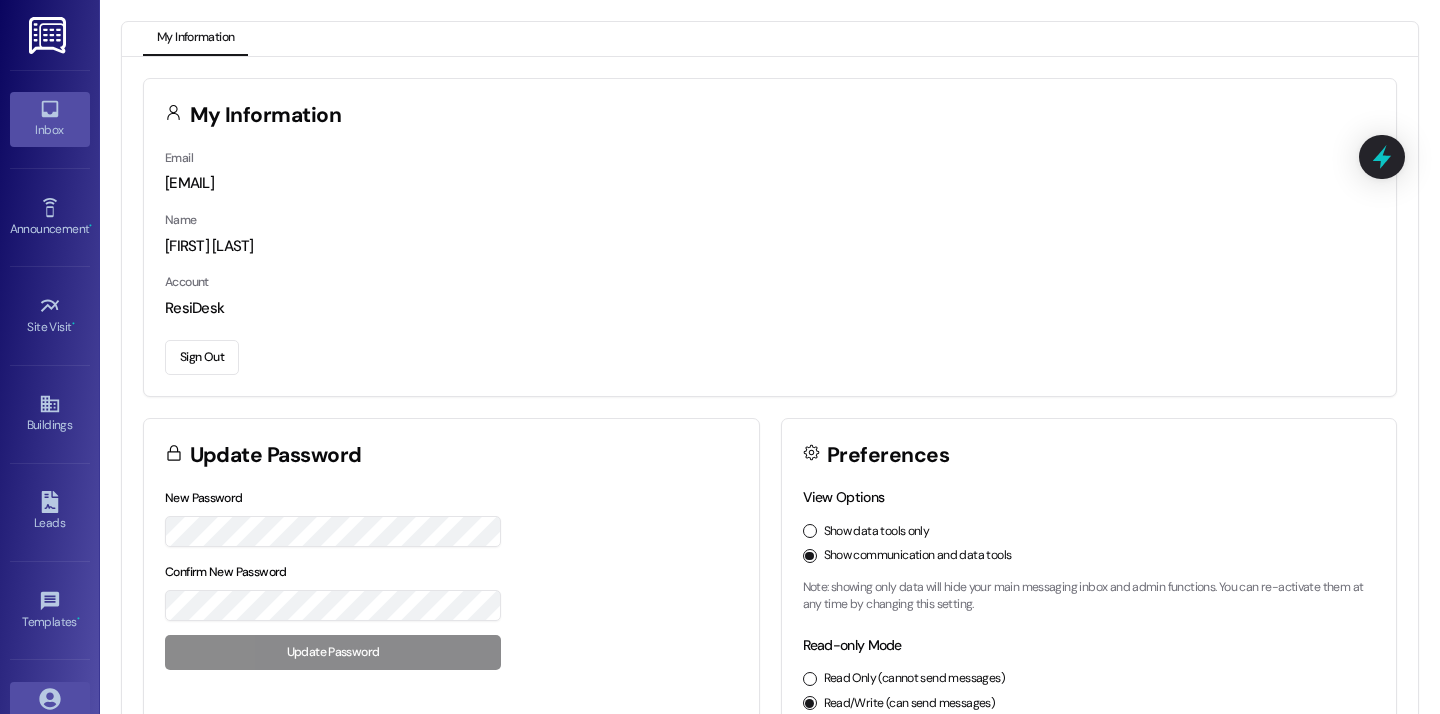 click on "Inbox" at bounding box center [50, 130] 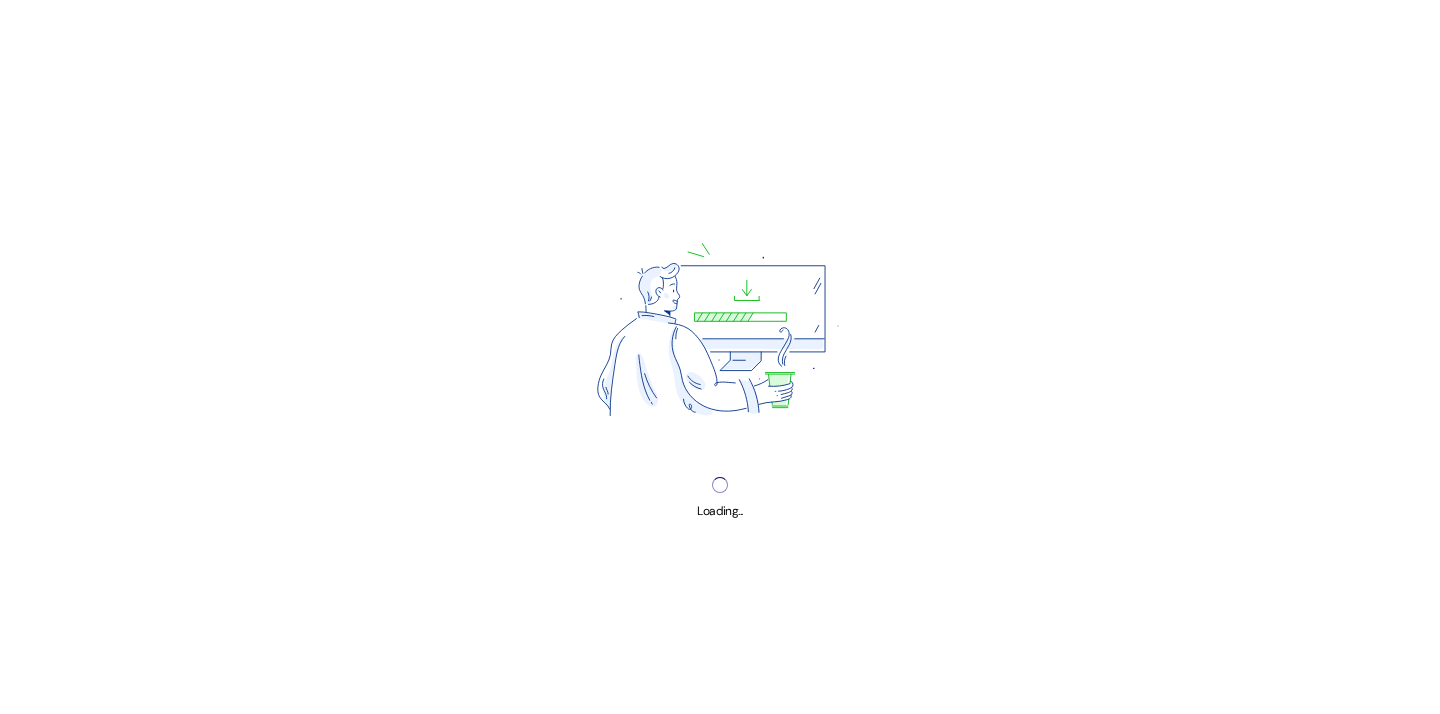 scroll, scrollTop: 0, scrollLeft: 0, axis: both 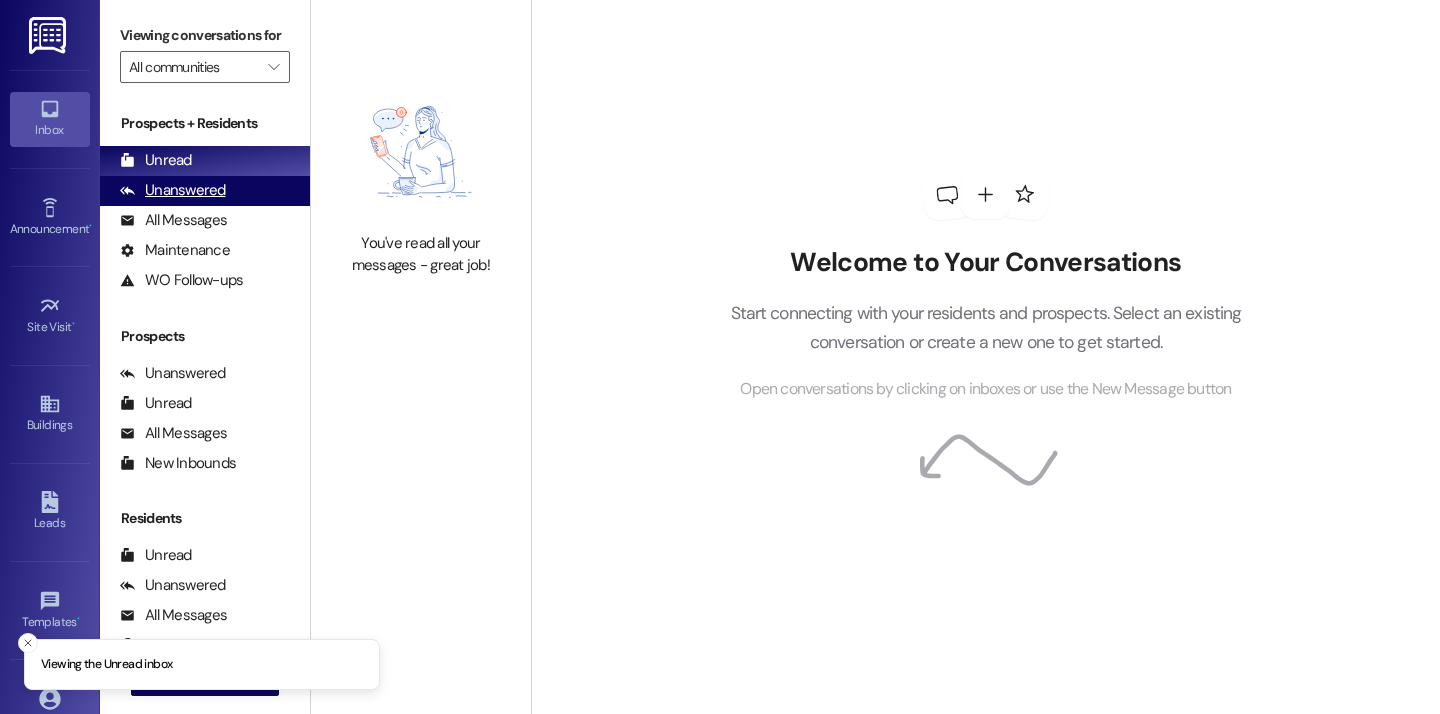 click on "Unanswered" at bounding box center (173, 190) 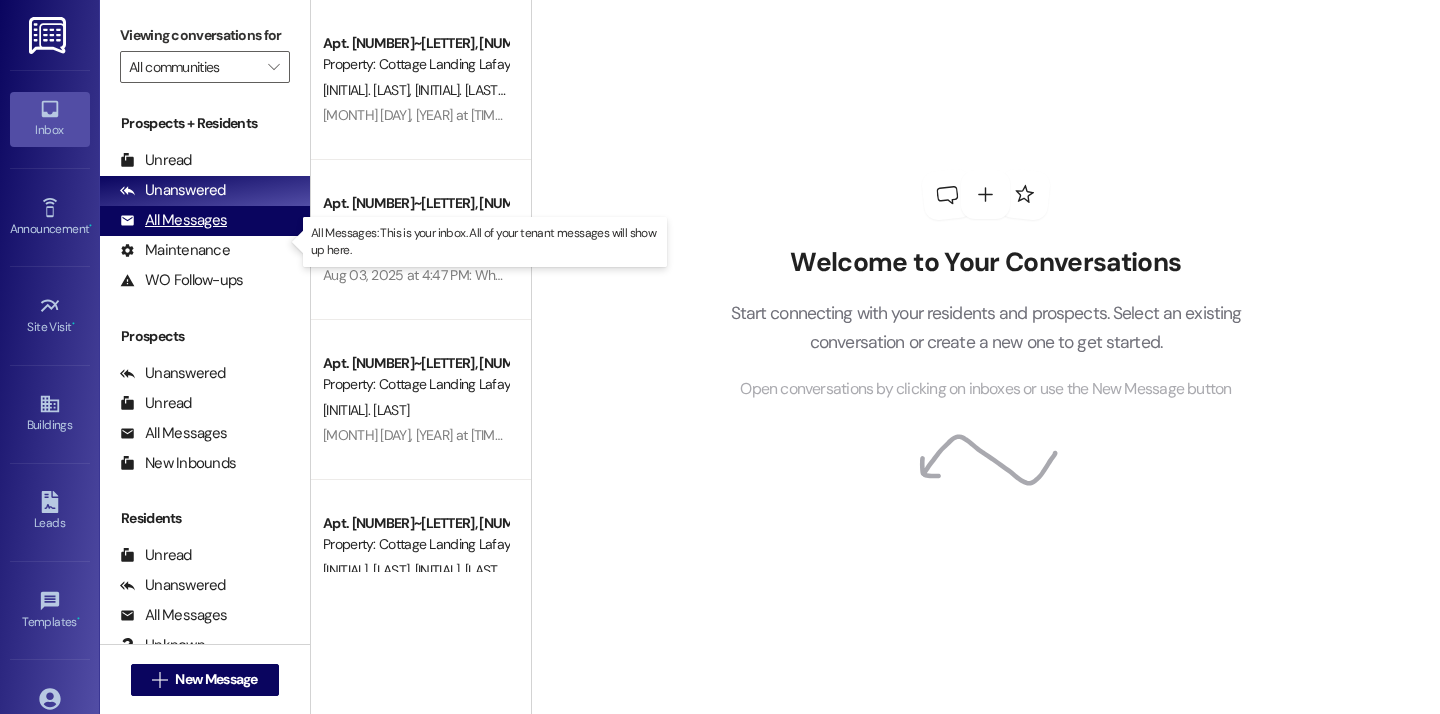 click on "All Messages (undefined)" at bounding box center (205, 221) 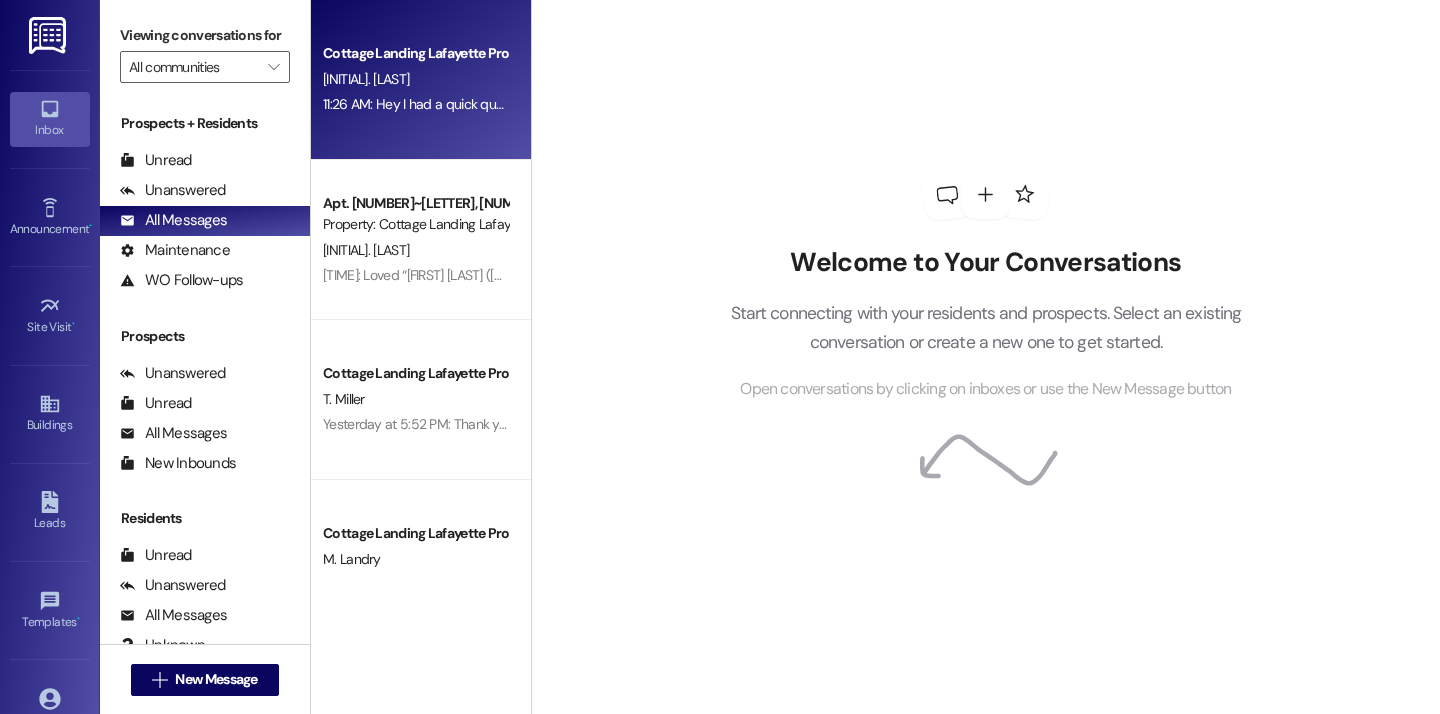 click on "11:26 AM: Hey I had a quick question, don't applicants sign their lease after the screening process(if we got approved)? 11:26 AM: Hey I had a quick question, don't applicants sign their lease after the screening process(if we got approved)?" at bounding box center [664, 104] 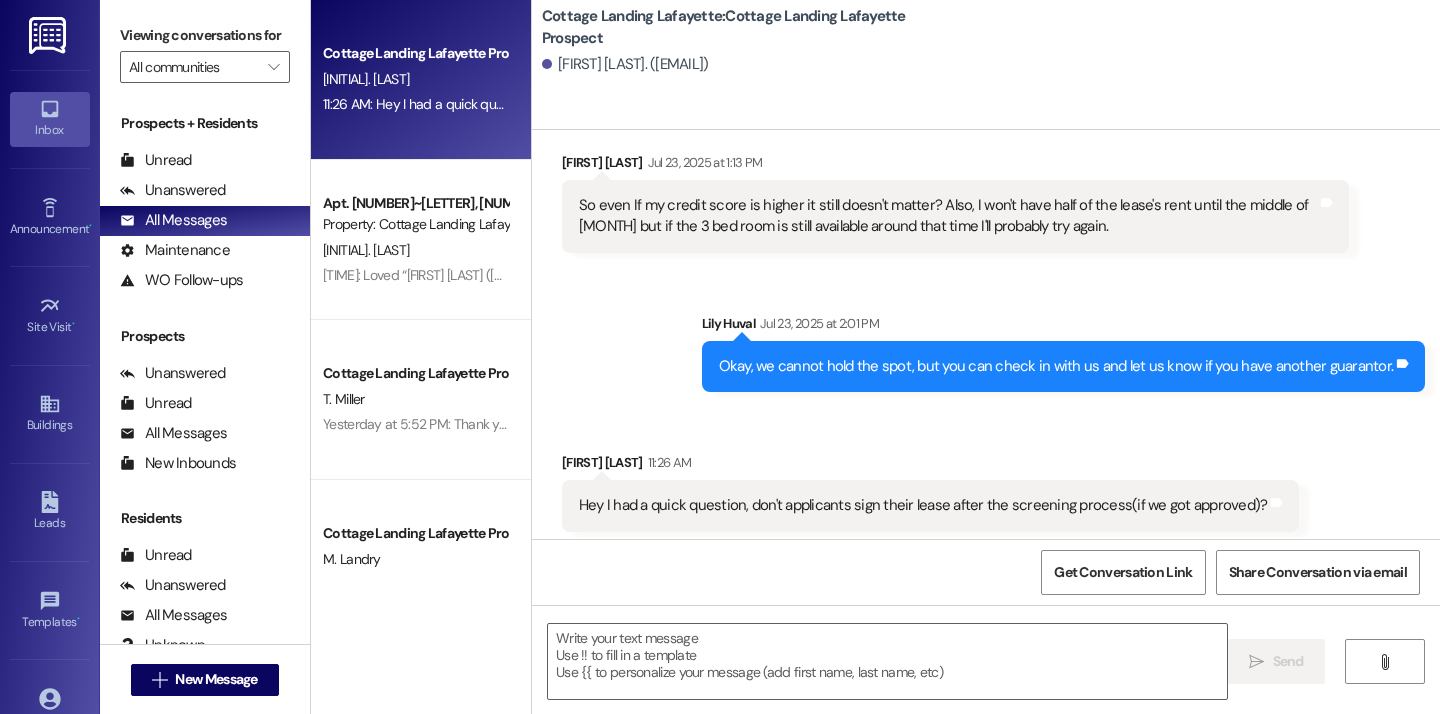 scroll, scrollTop: 3853, scrollLeft: 0, axis: vertical 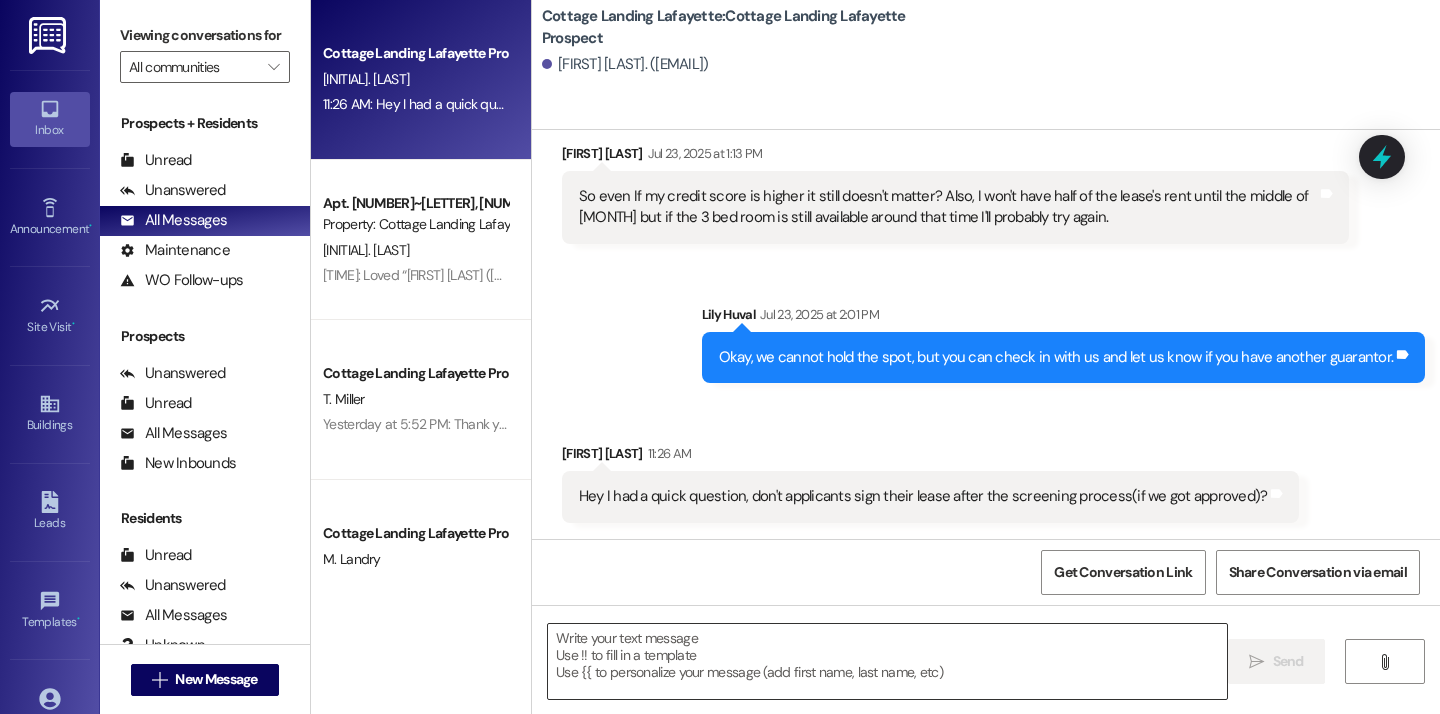 drag, startPoint x: 652, startPoint y: 664, endPoint x: 651, endPoint y: 645, distance: 19.026299 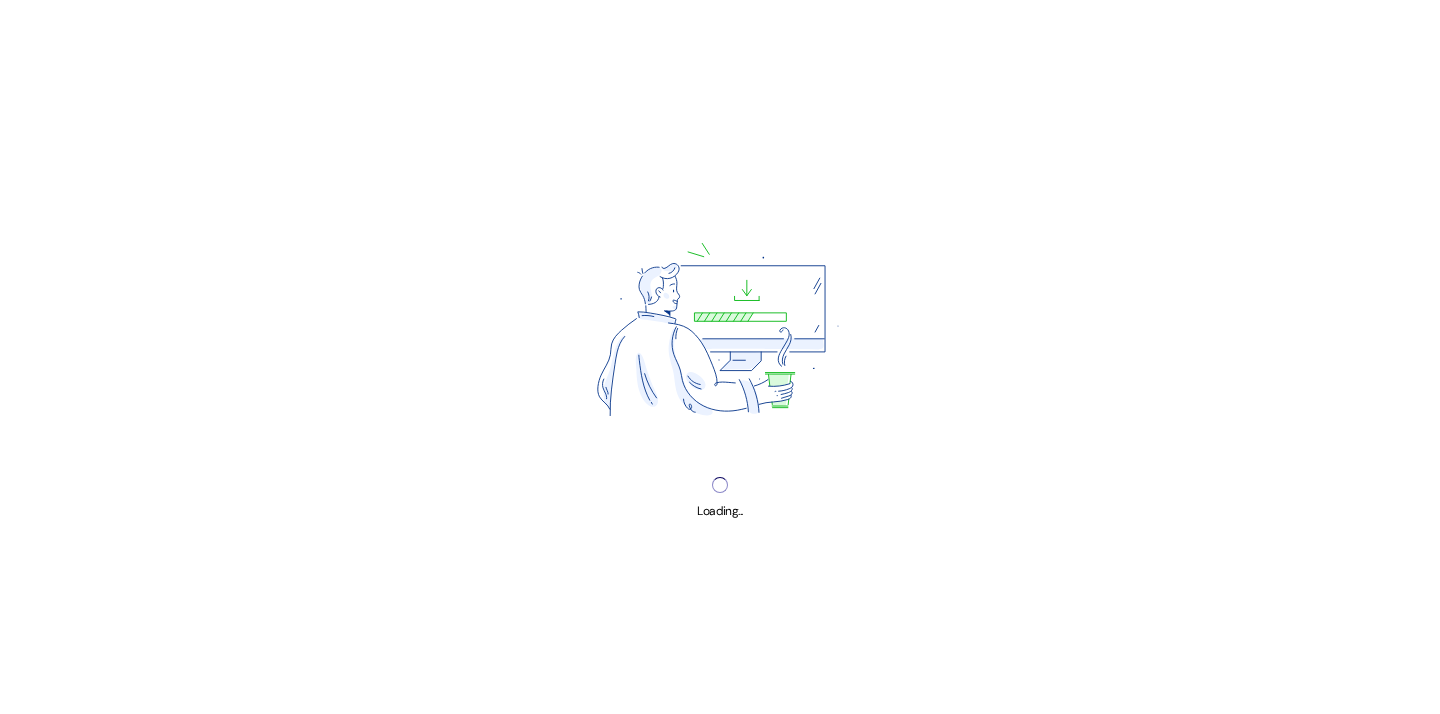 scroll, scrollTop: 0, scrollLeft: 0, axis: both 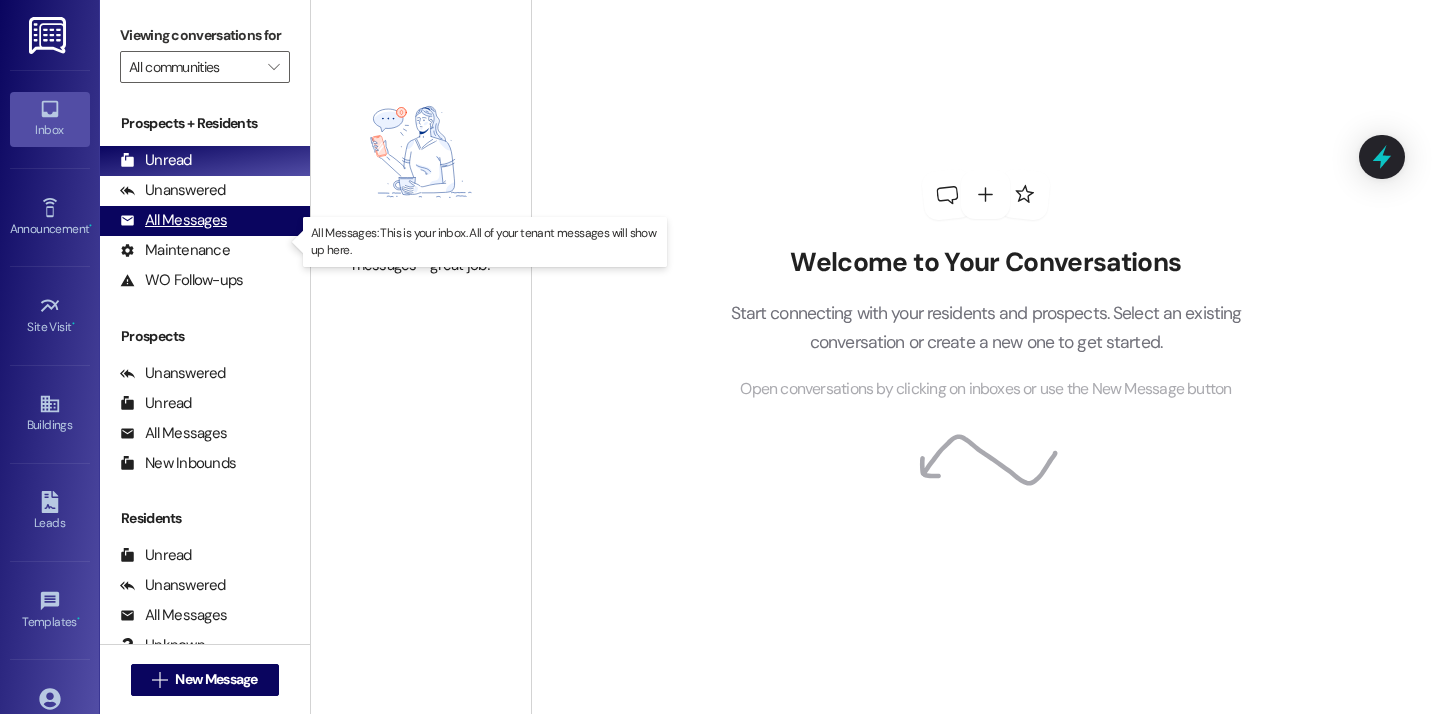 click on "All Messages" at bounding box center [173, 220] 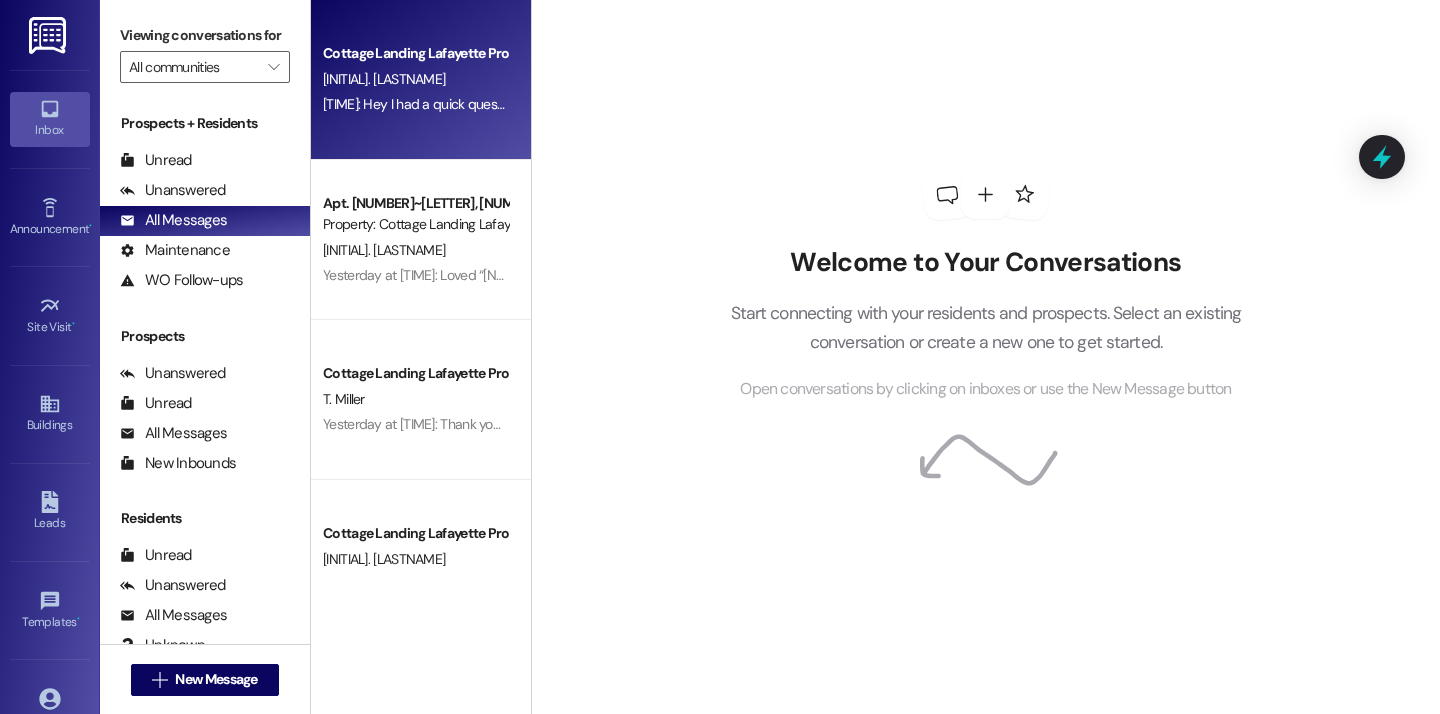 click on "[INITIAL]. [LASTNAME]" at bounding box center (384, 79) 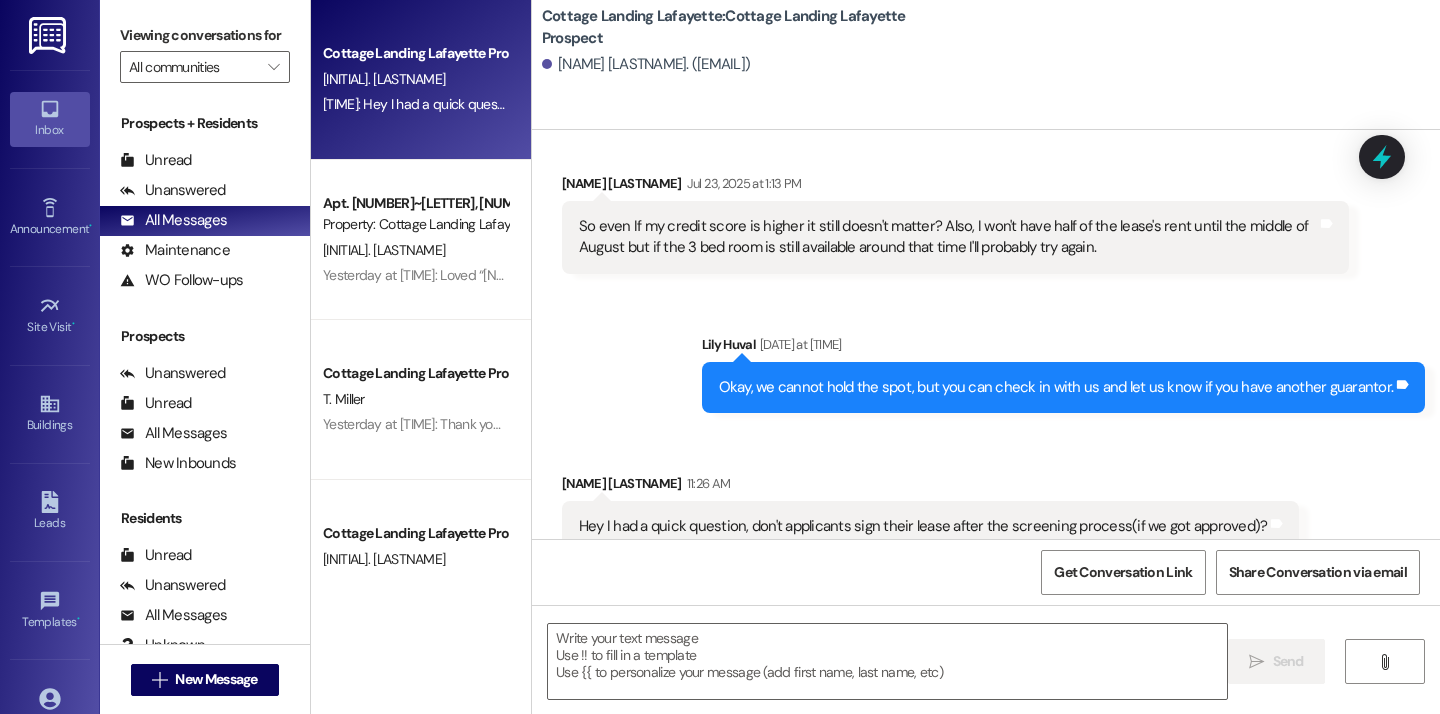 scroll, scrollTop: 3852, scrollLeft: 0, axis: vertical 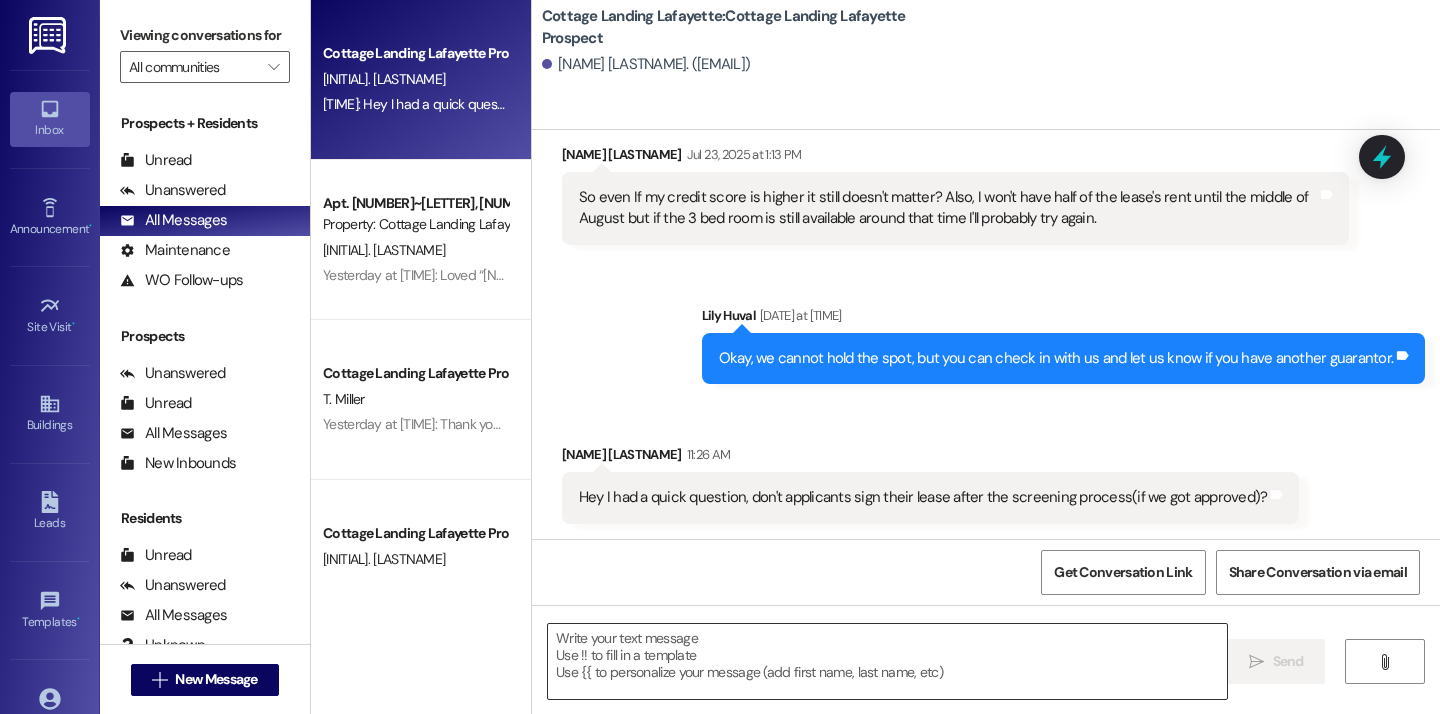 click at bounding box center [887, 661] 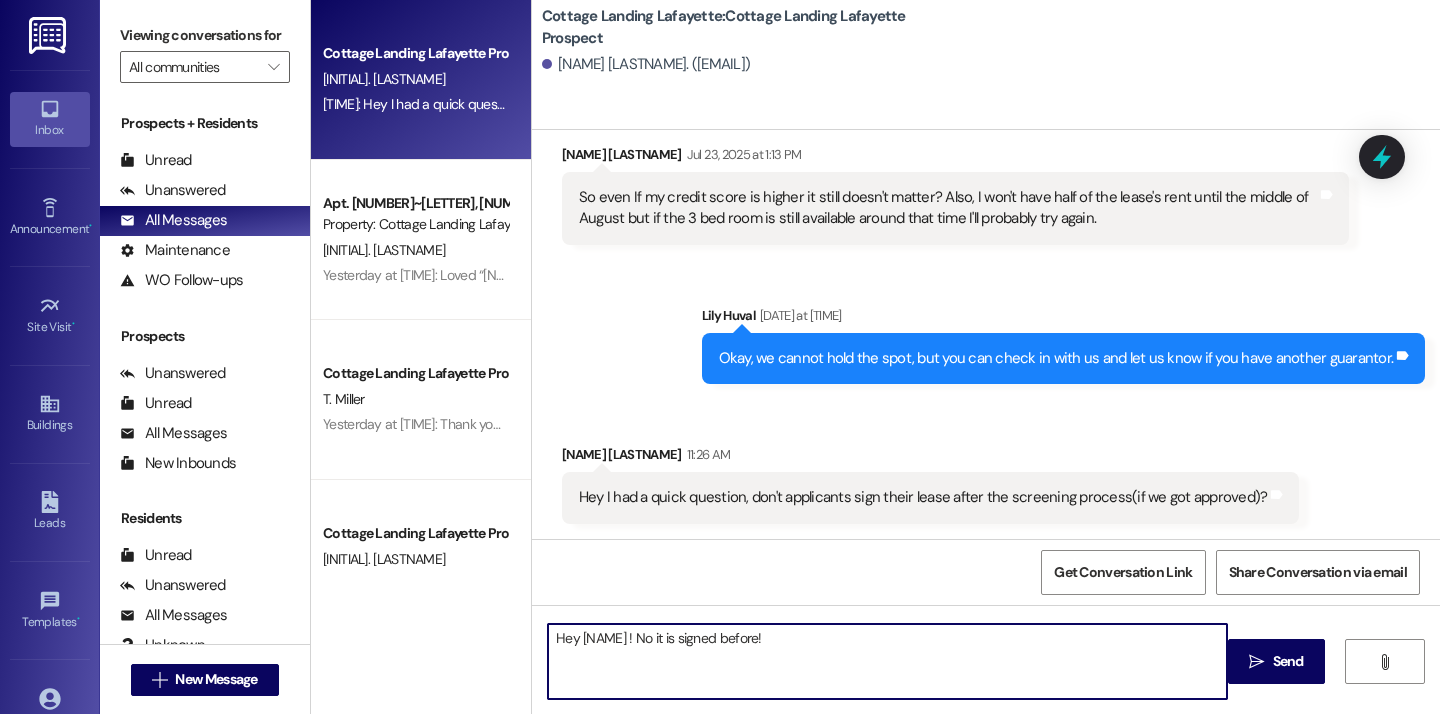 click on "Hey [NAME] ! No it is signed before!" at bounding box center (887, 661) 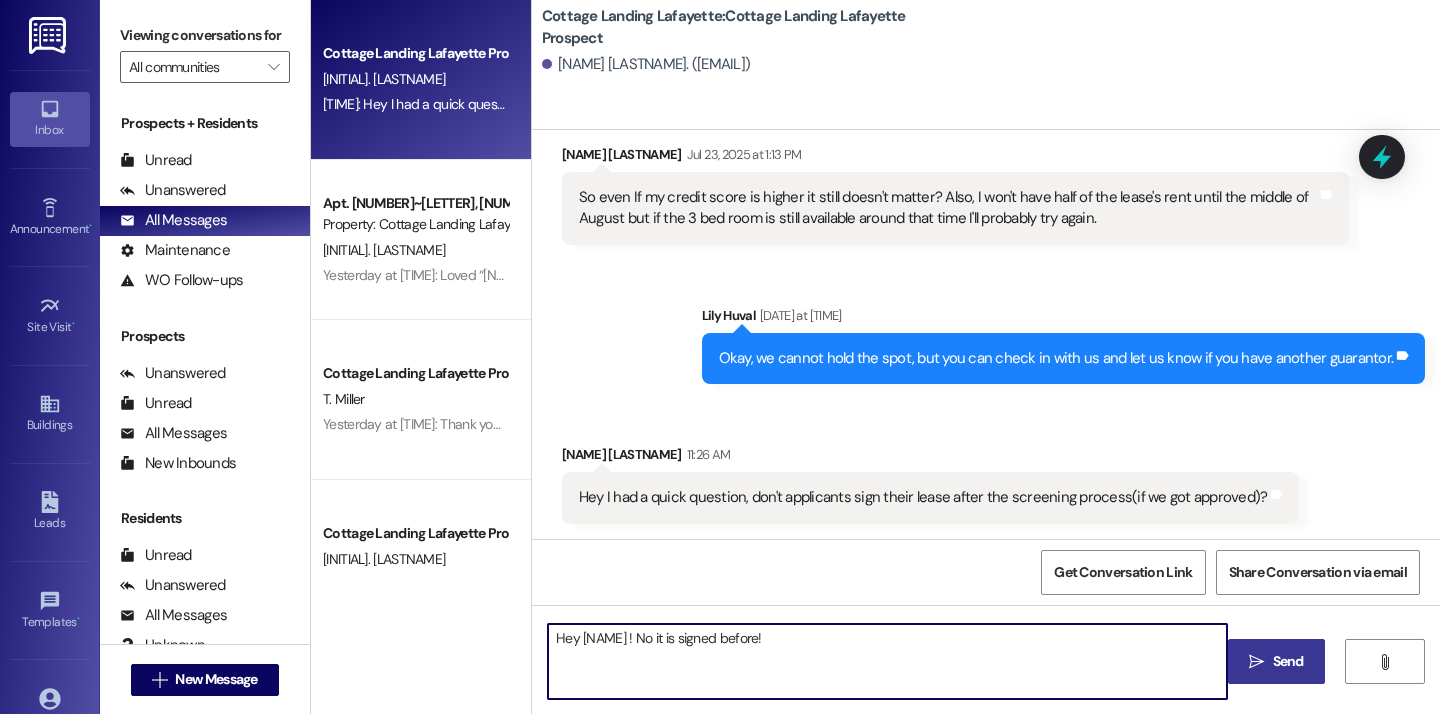 type on "Hey [NAME] ! No it is signed before!" 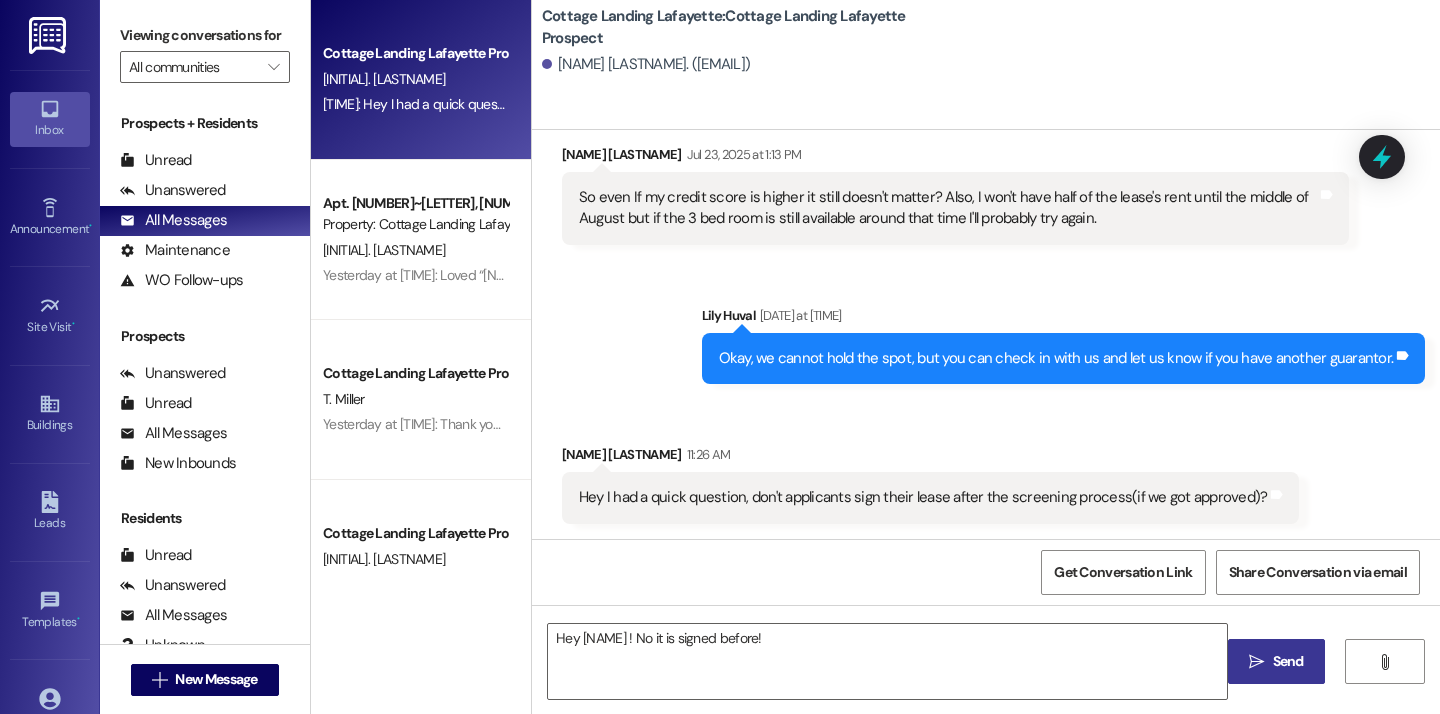 click on "Send" at bounding box center [1288, 661] 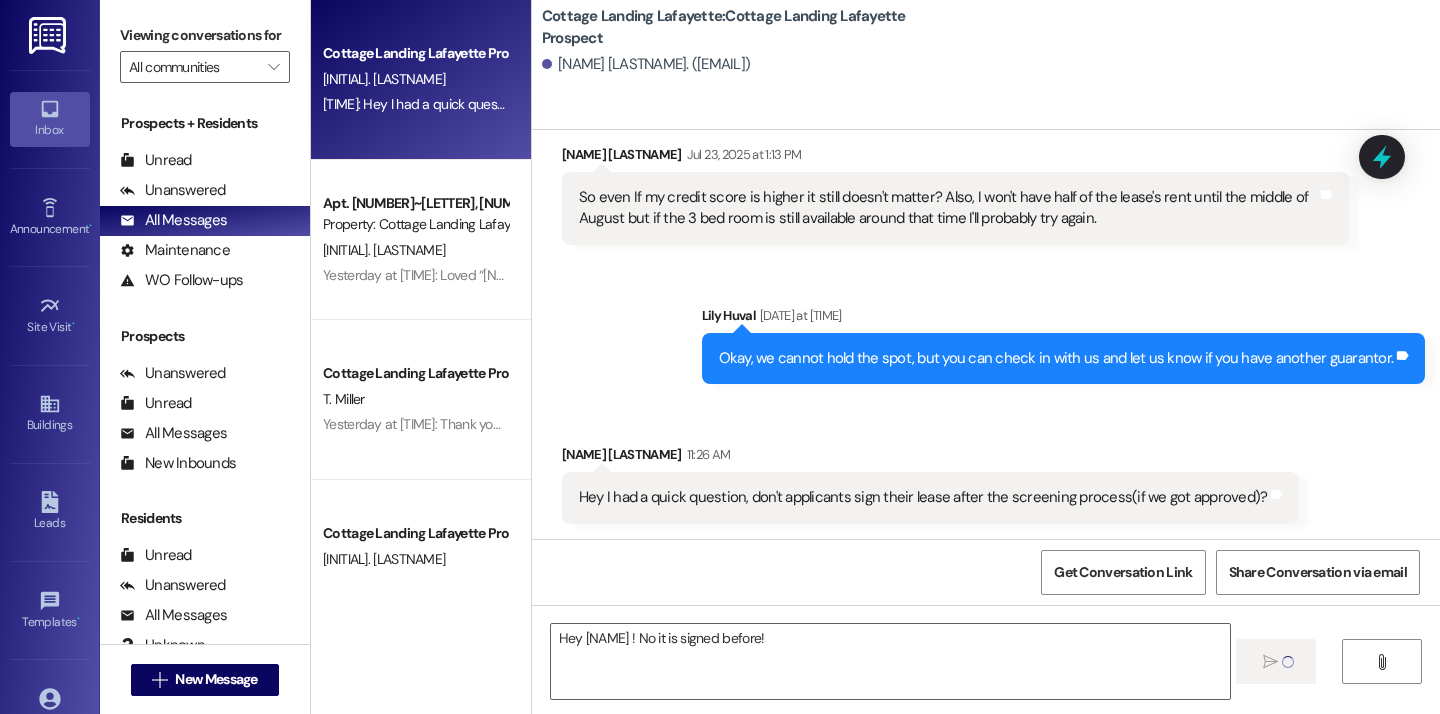 type 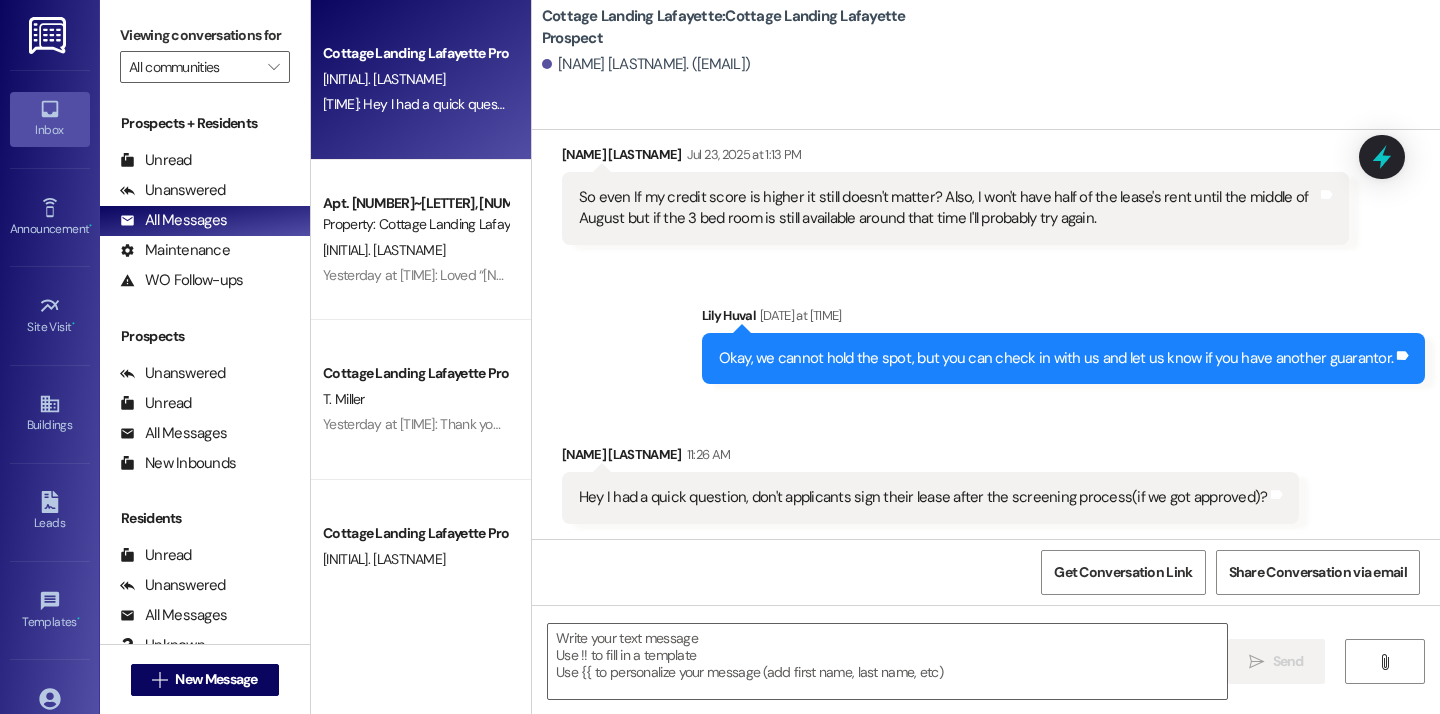 scroll, scrollTop: 3992, scrollLeft: 0, axis: vertical 